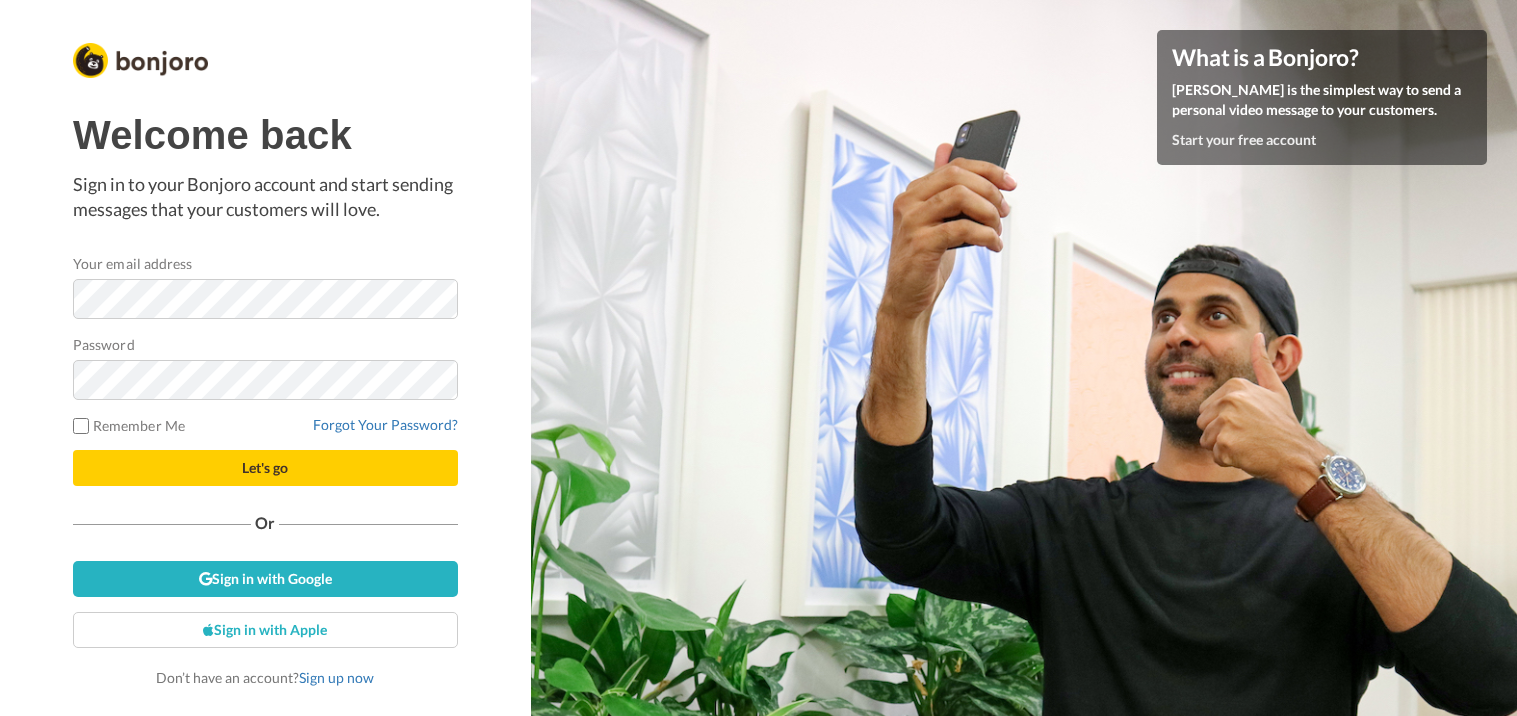 scroll, scrollTop: 0, scrollLeft: 0, axis: both 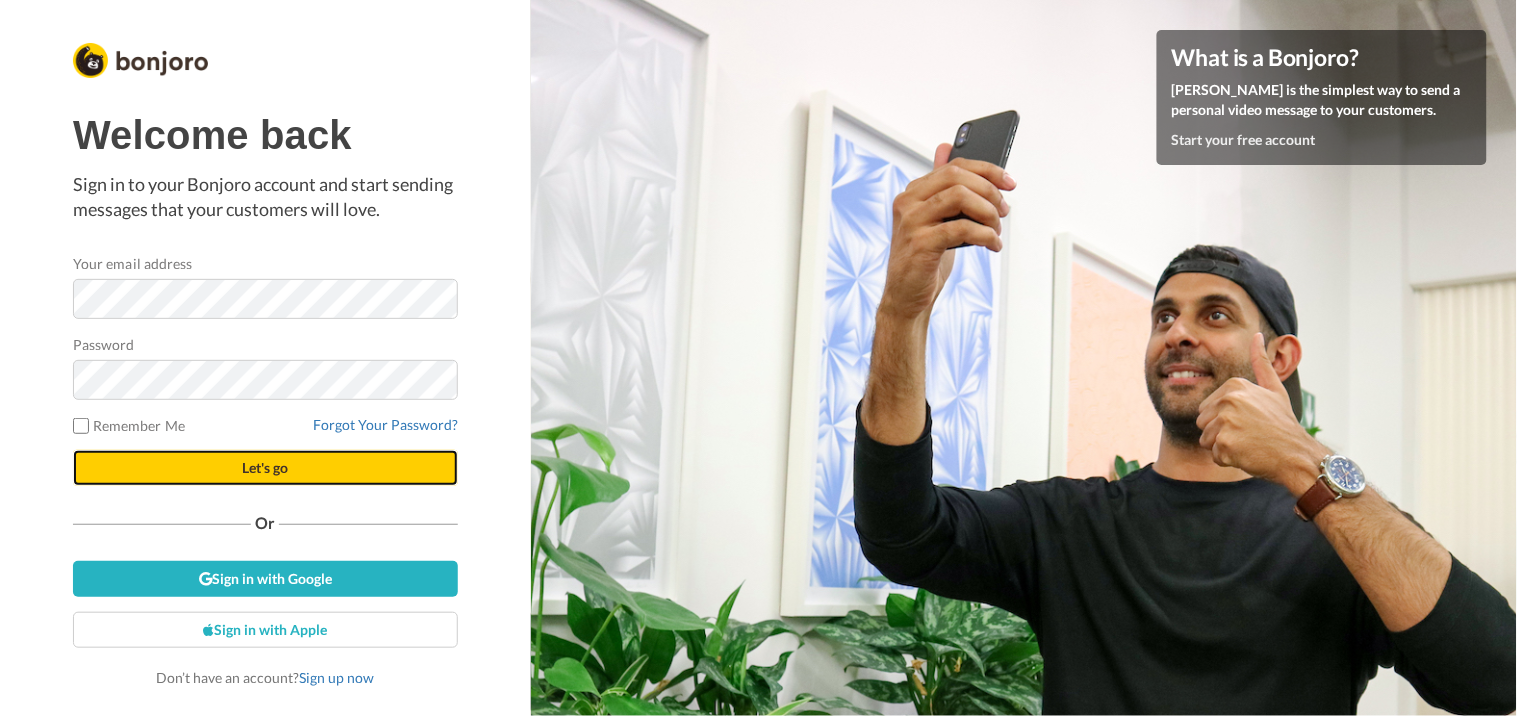 click on "Let's go" at bounding box center [265, 468] 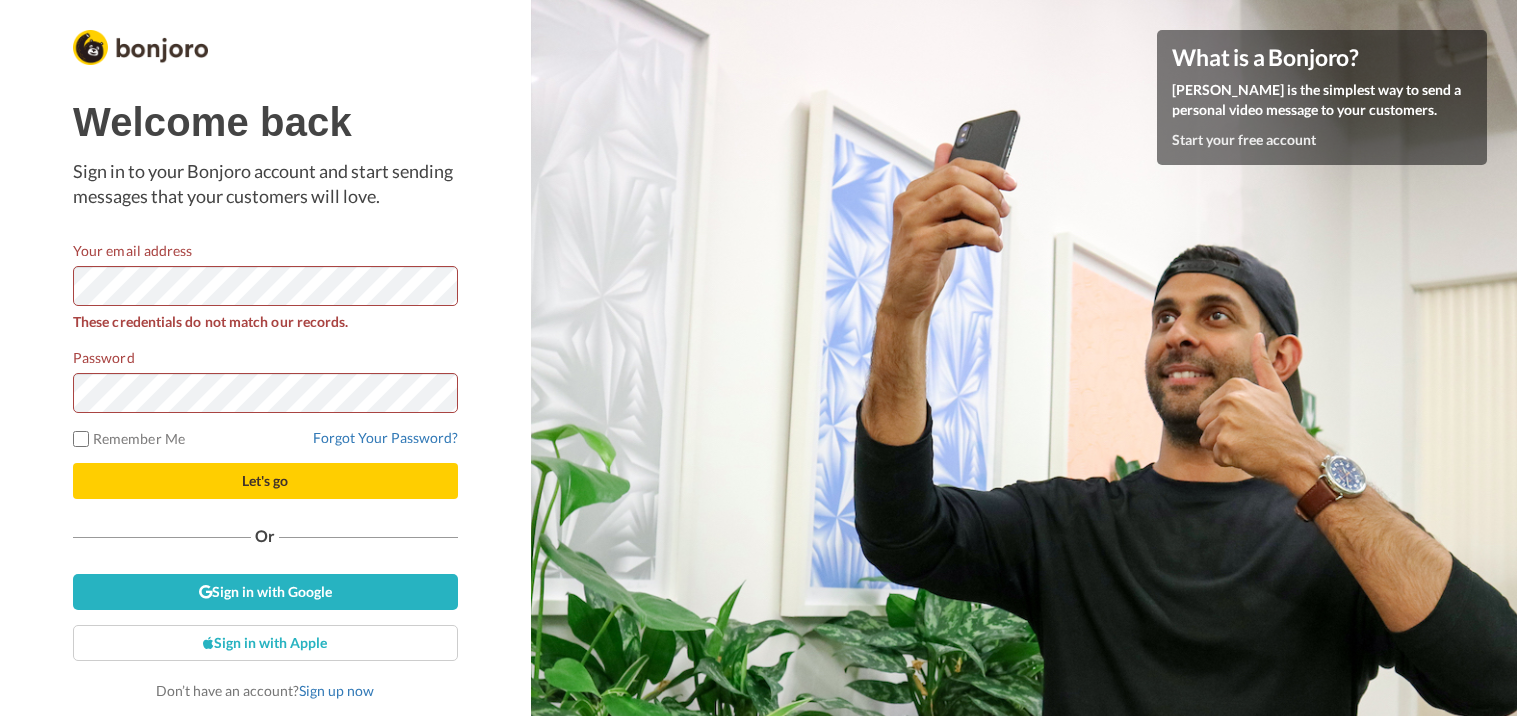 scroll, scrollTop: 0, scrollLeft: 0, axis: both 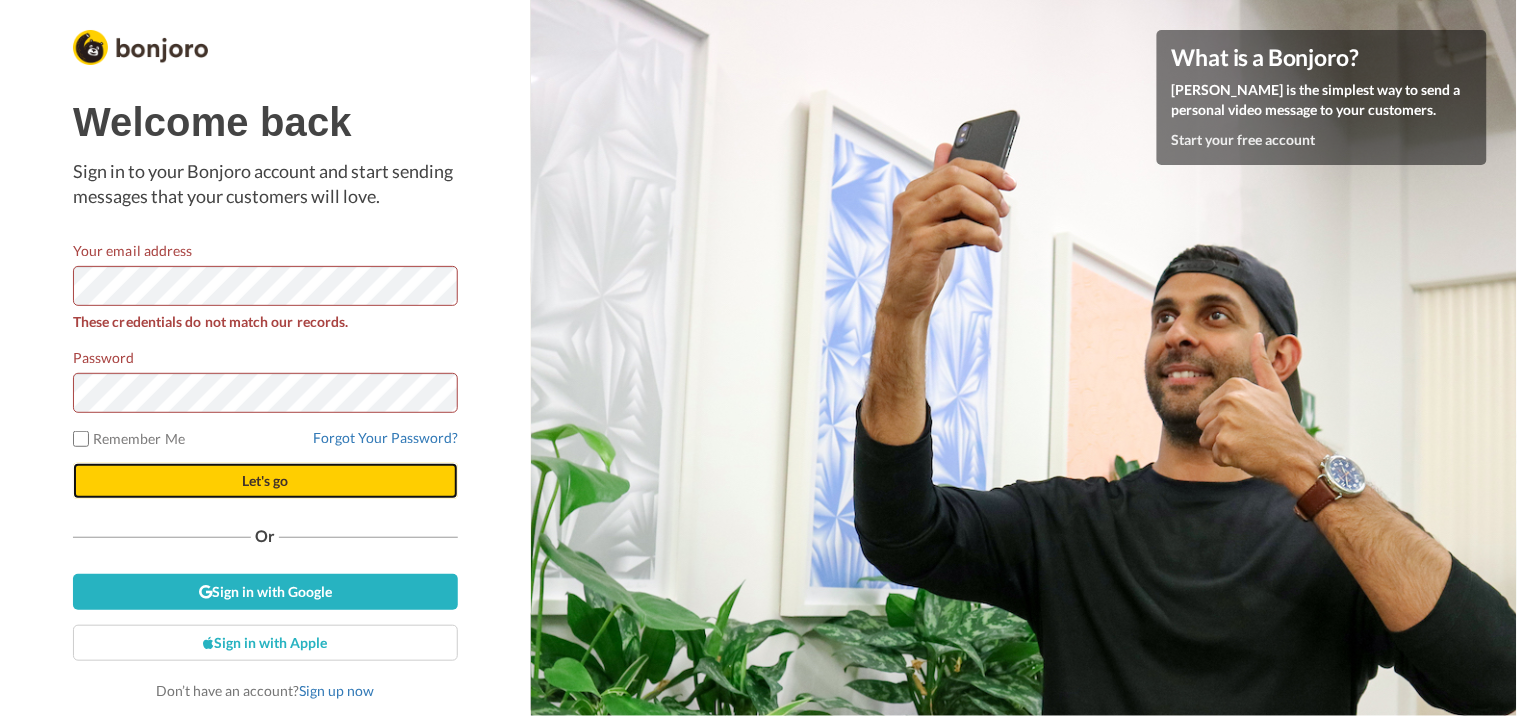 click on "Let's go" at bounding box center [265, 481] 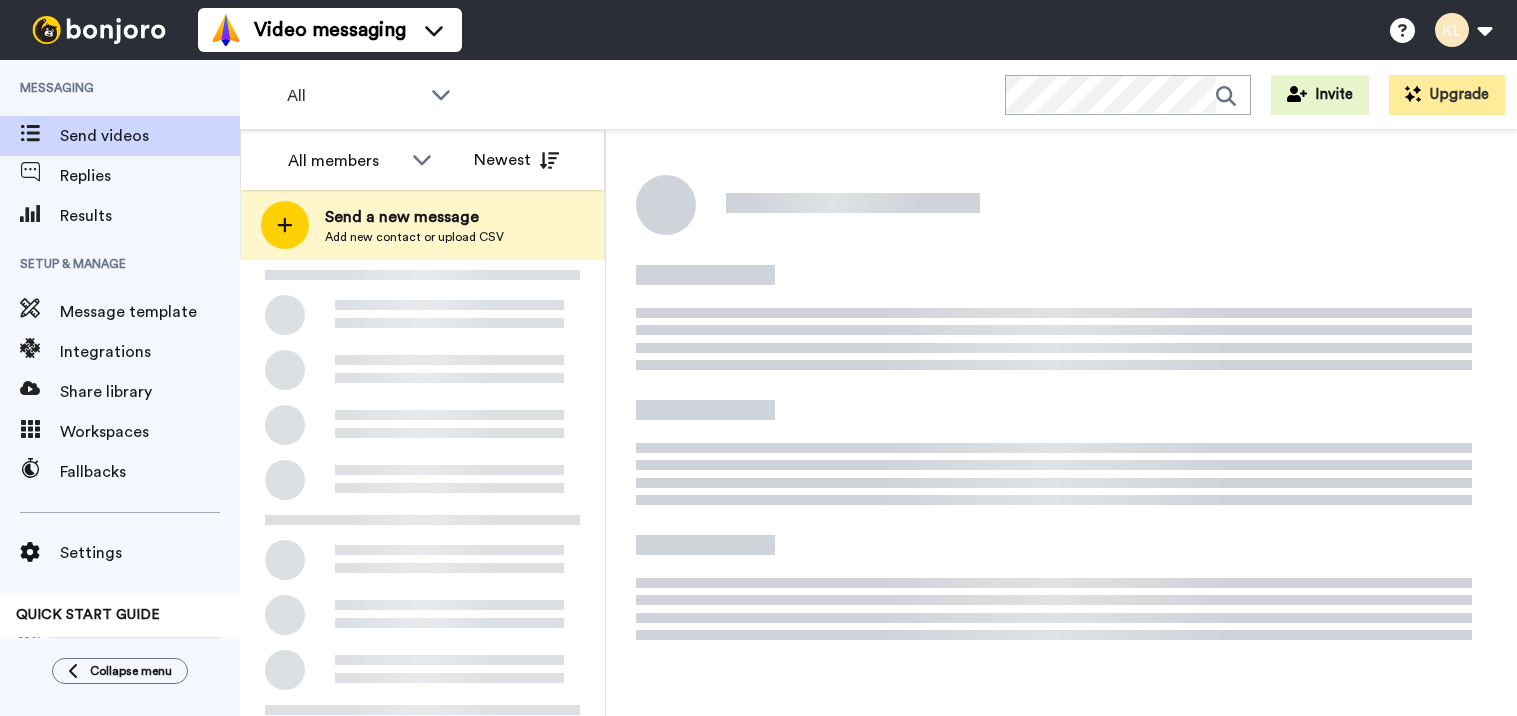 scroll, scrollTop: 0, scrollLeft: 0, axis: both 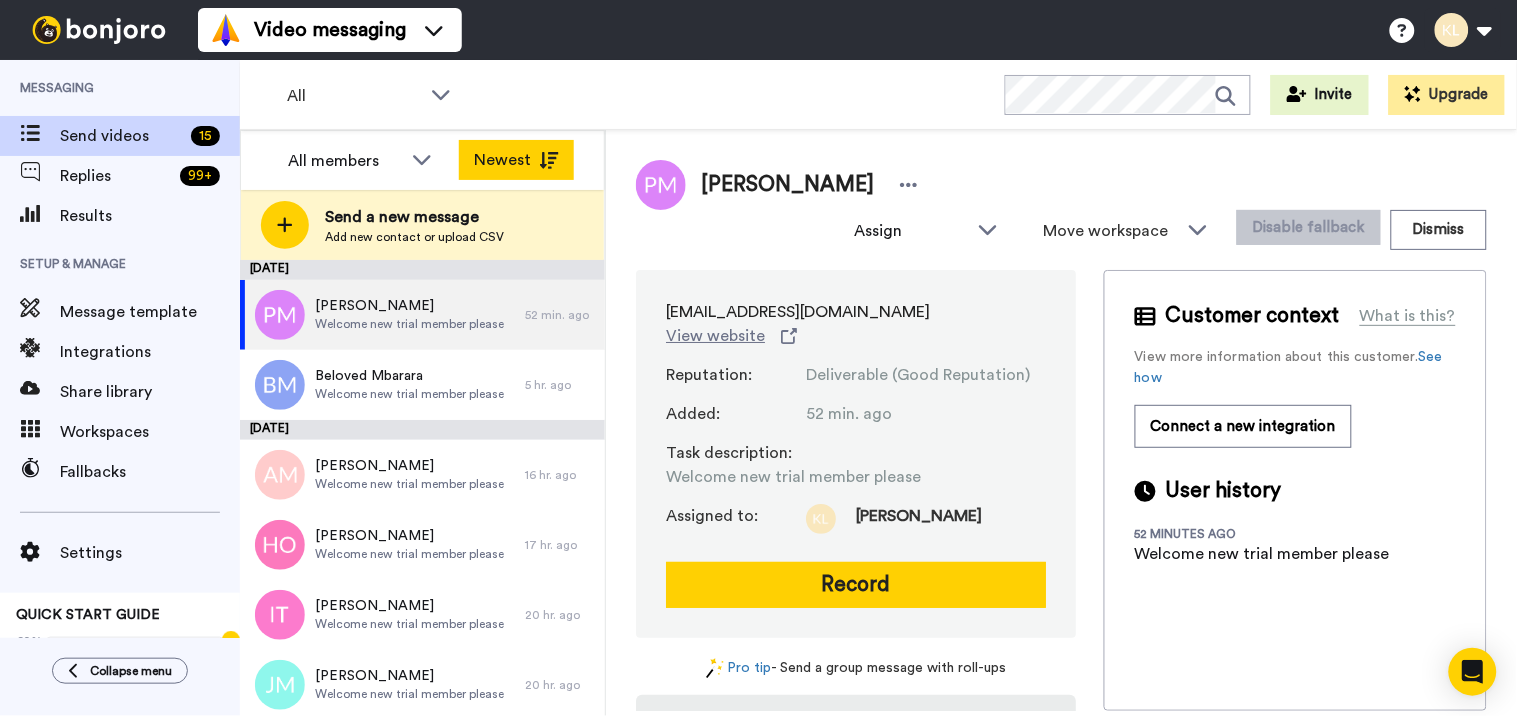 click on "Newest" at bounding box center (516, 160) 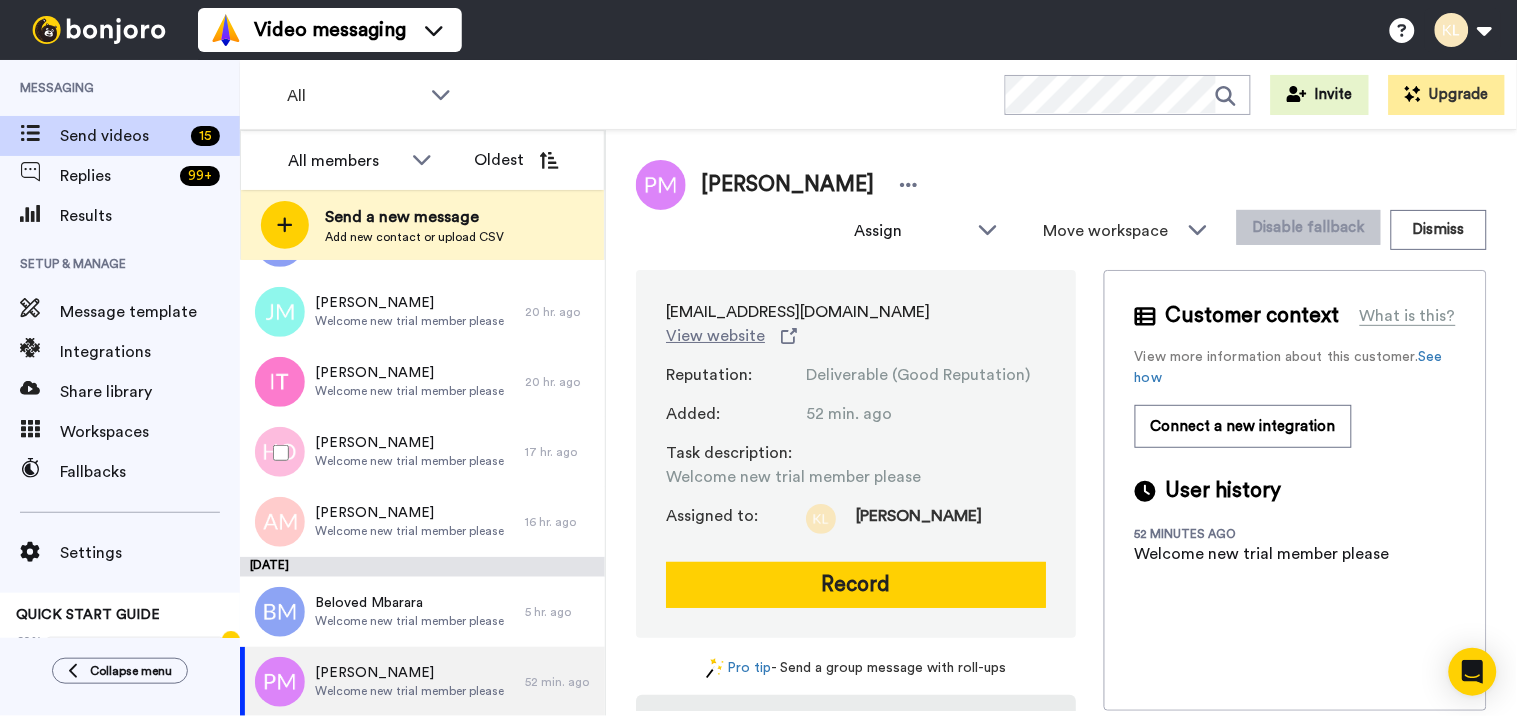 scroll, scrollTop: 0, scrollLeft: 0, axis: both 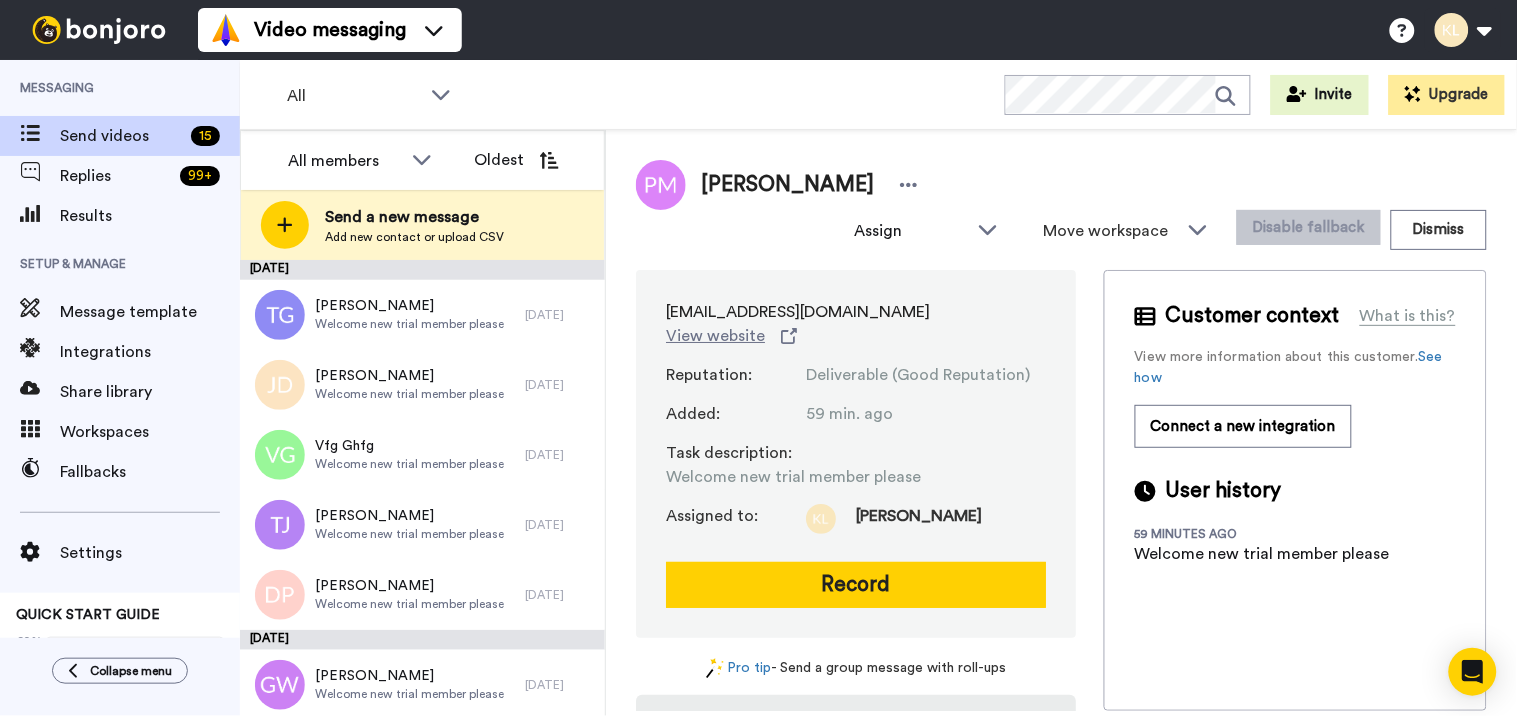 click on "All WORKSPACES View all All Default Task List + Add a new workspace
Invite Upgrade" at bounding box center (878, 95) 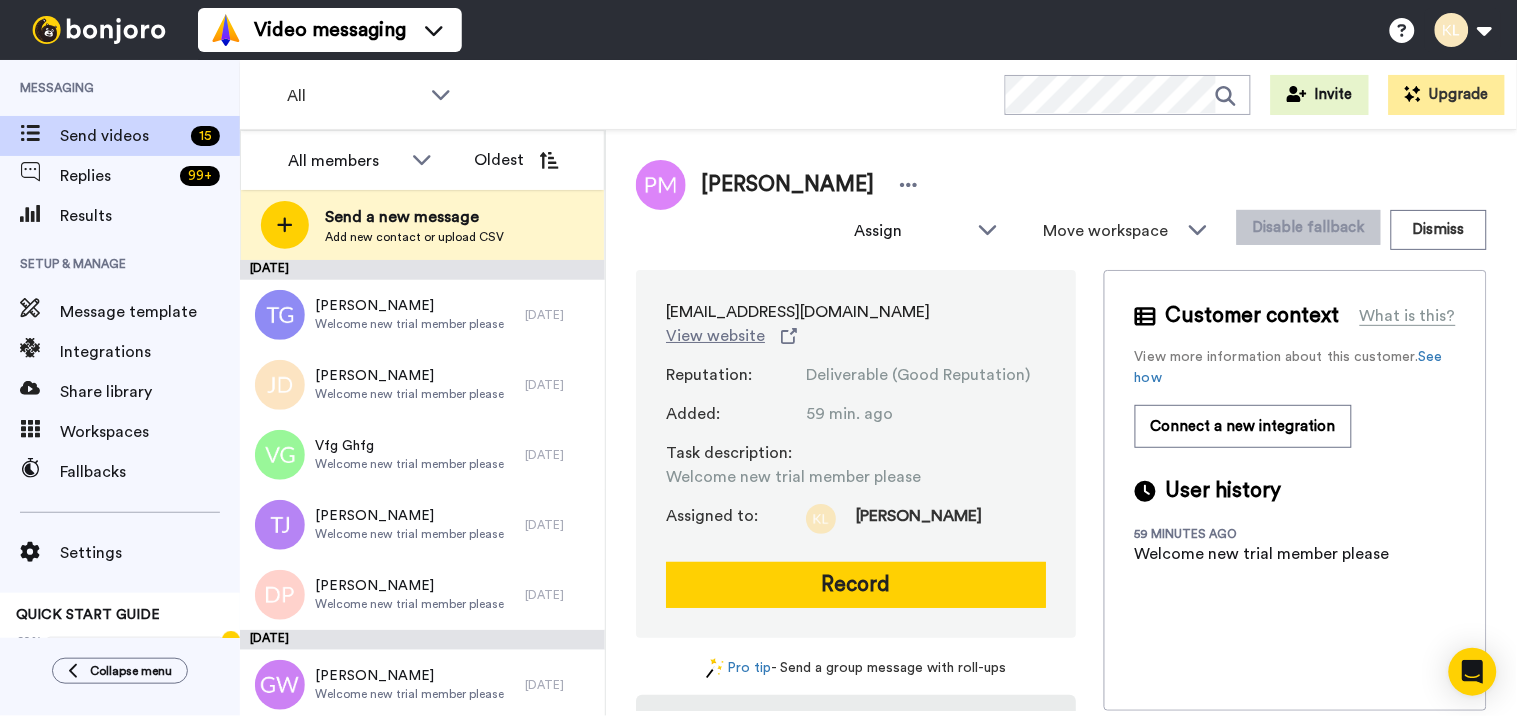 click on "All WORKSPACES View all All Default Task List + Add a new workspace
Invite Upgrade" at bounding box center (878, 95) 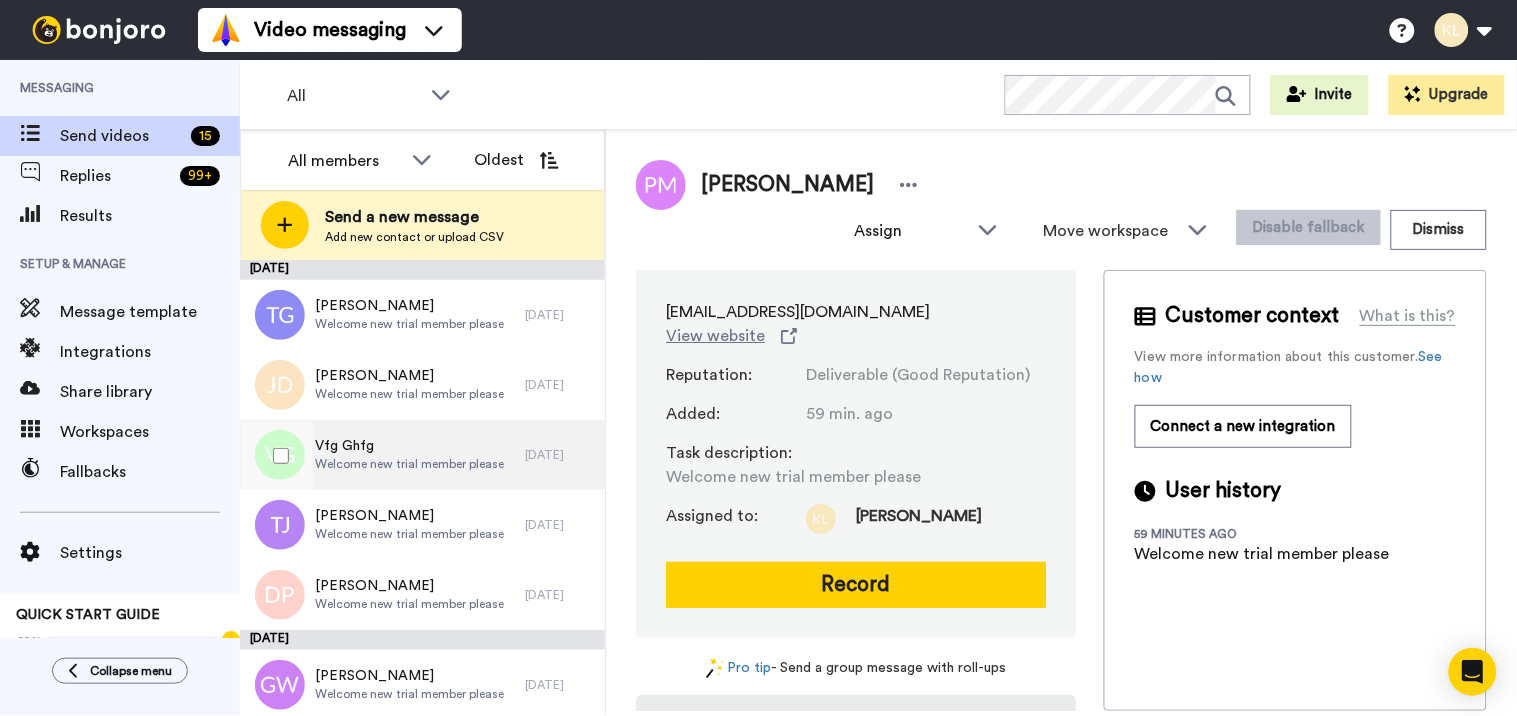 click on "Vfg Ghfg" at bounding box center [409, 446] 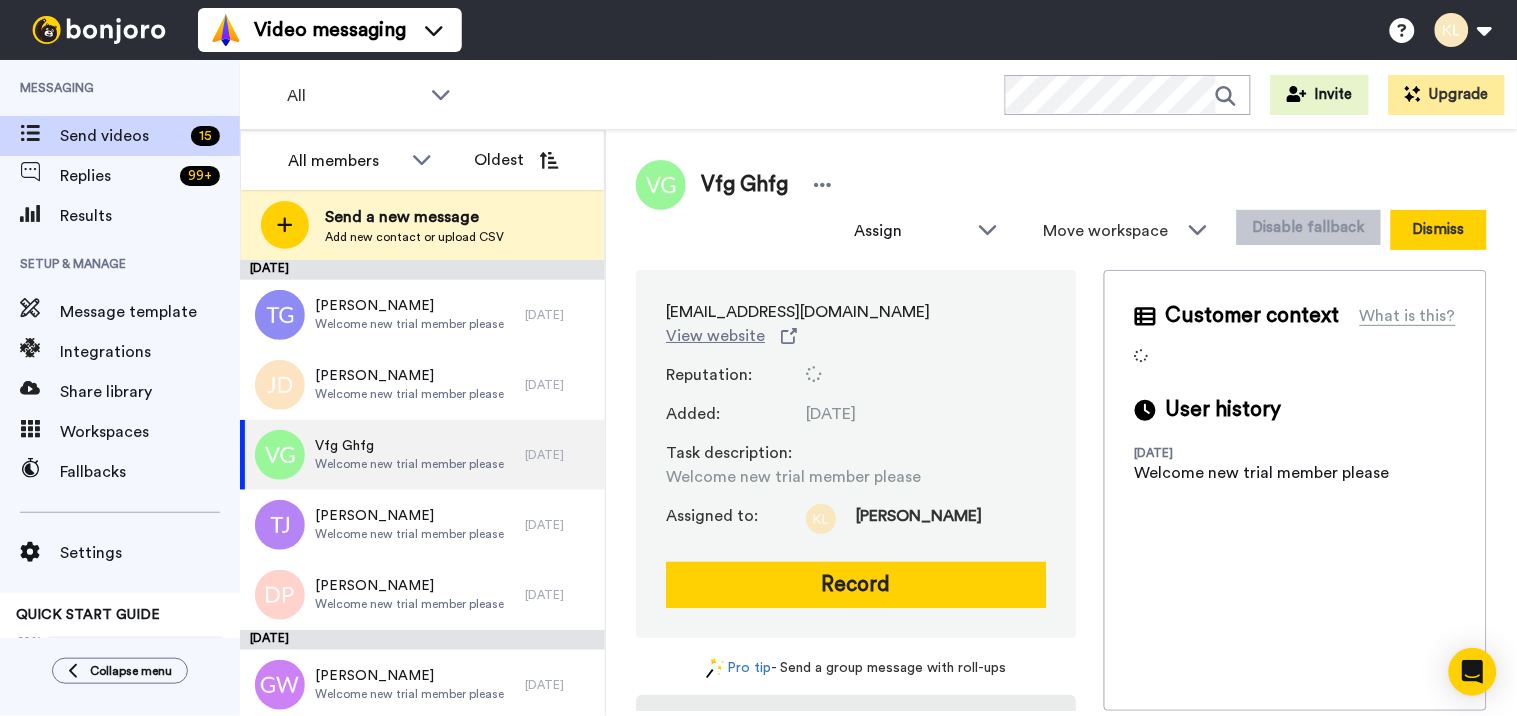 click on "Dismiss" at bounding box center [1439, 230] 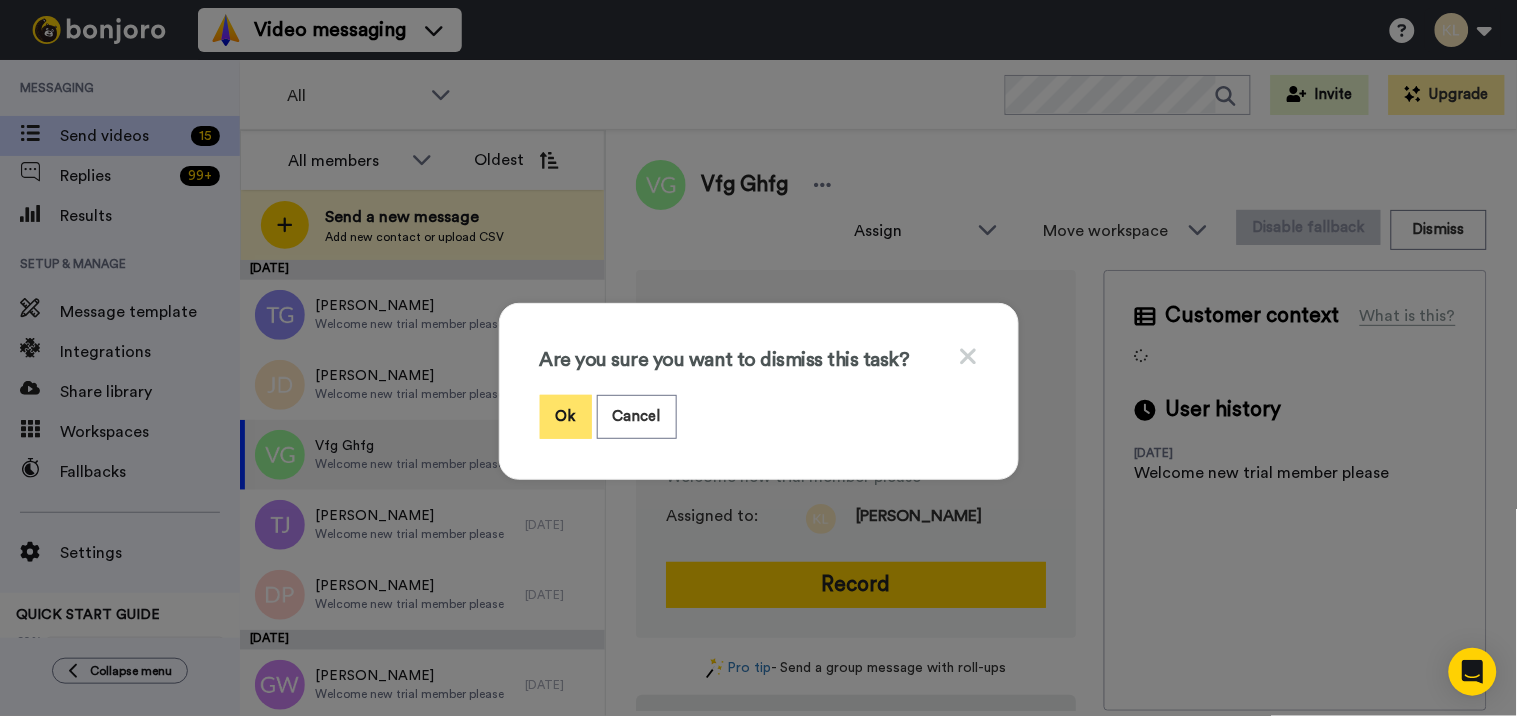 click on "Ok" at bounding box center (566, 416) 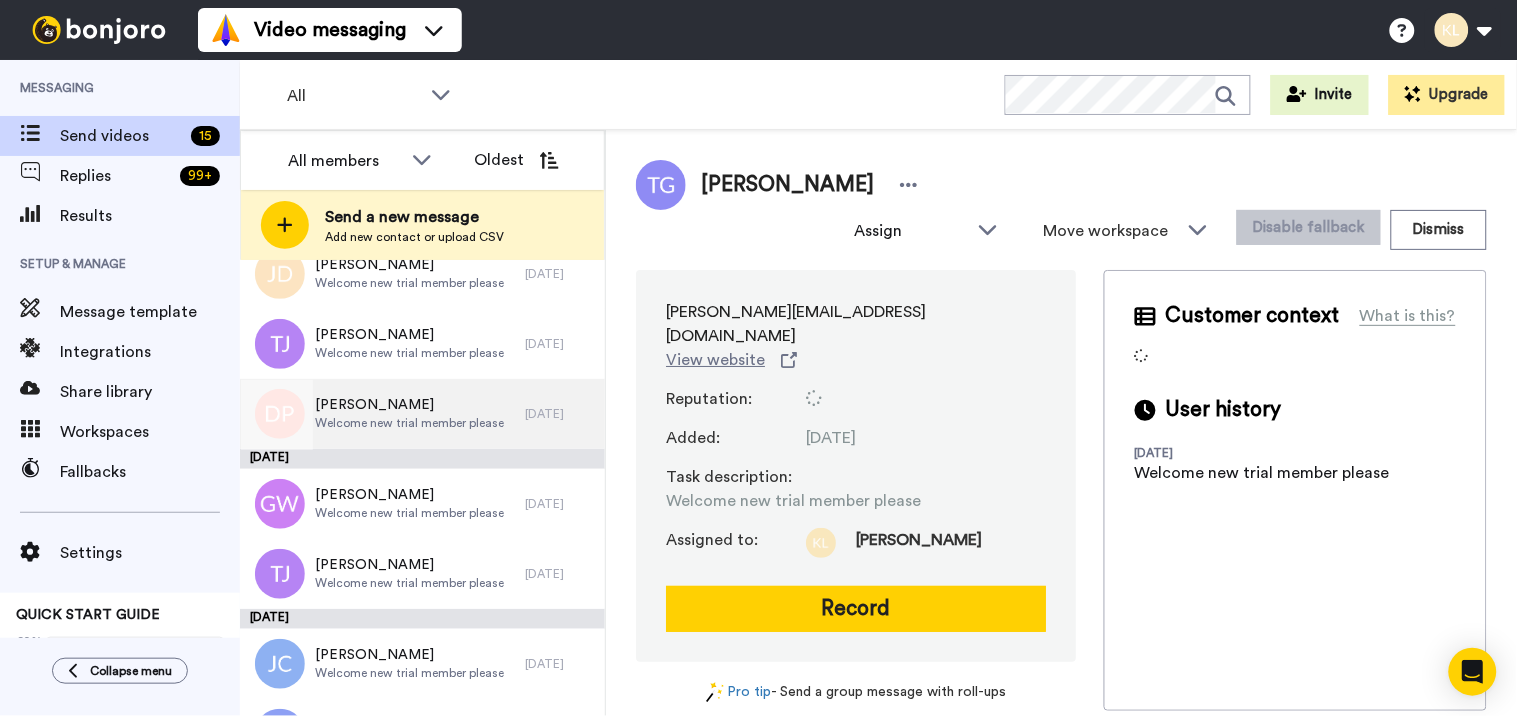 scroll, scrollTop: 222, scrollLeft: 0, axis: vertical 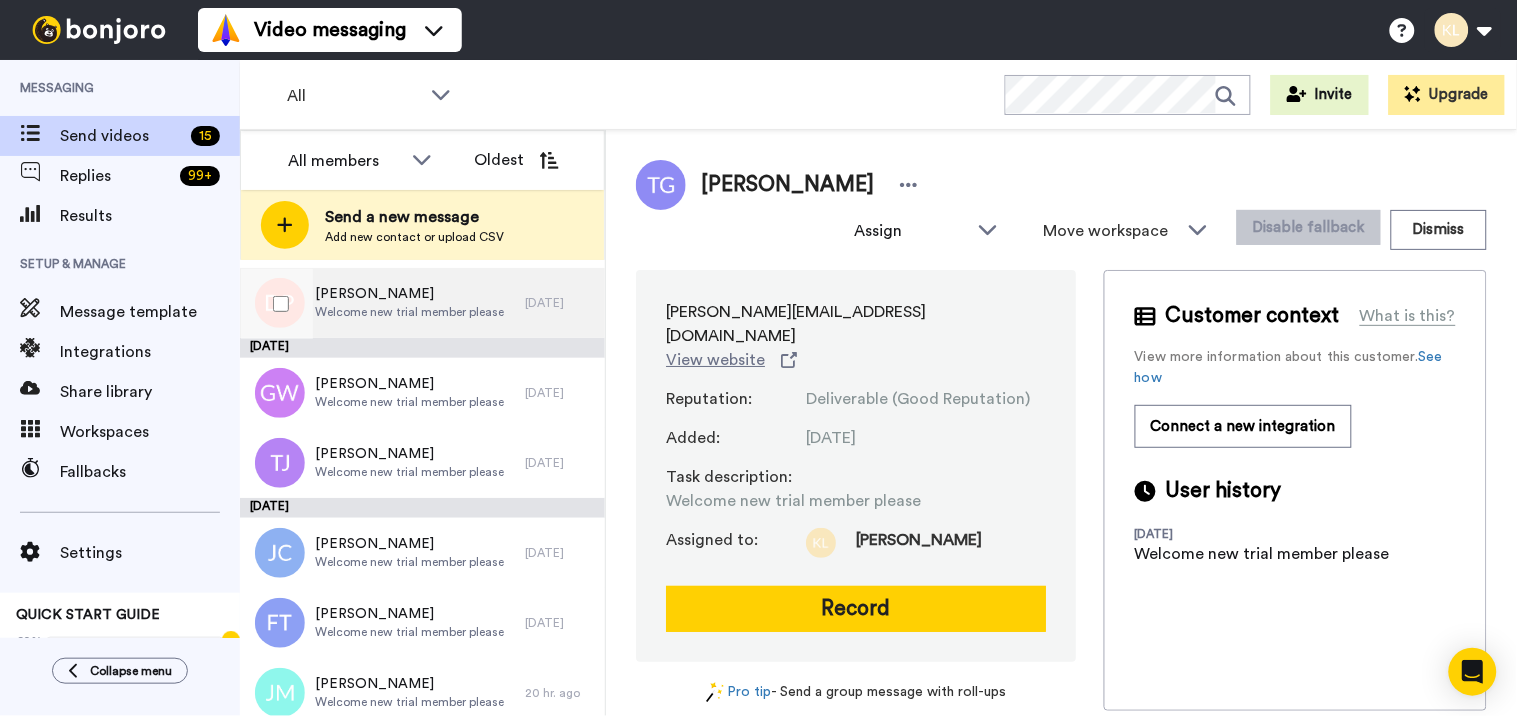 click on "Welcome new trial member please" at bounding box center [409, 312] 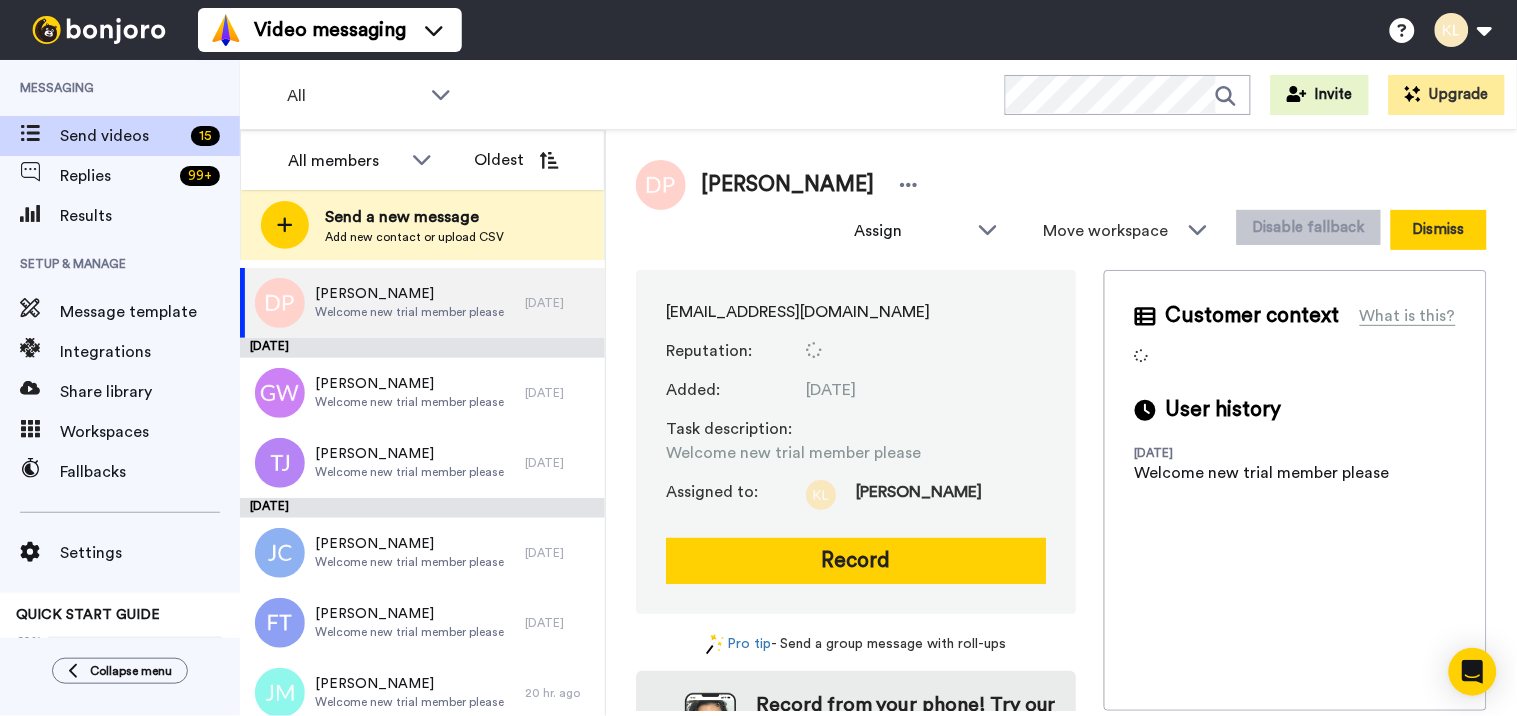 click on "Dismiss" at bounding box center [1439, 230] 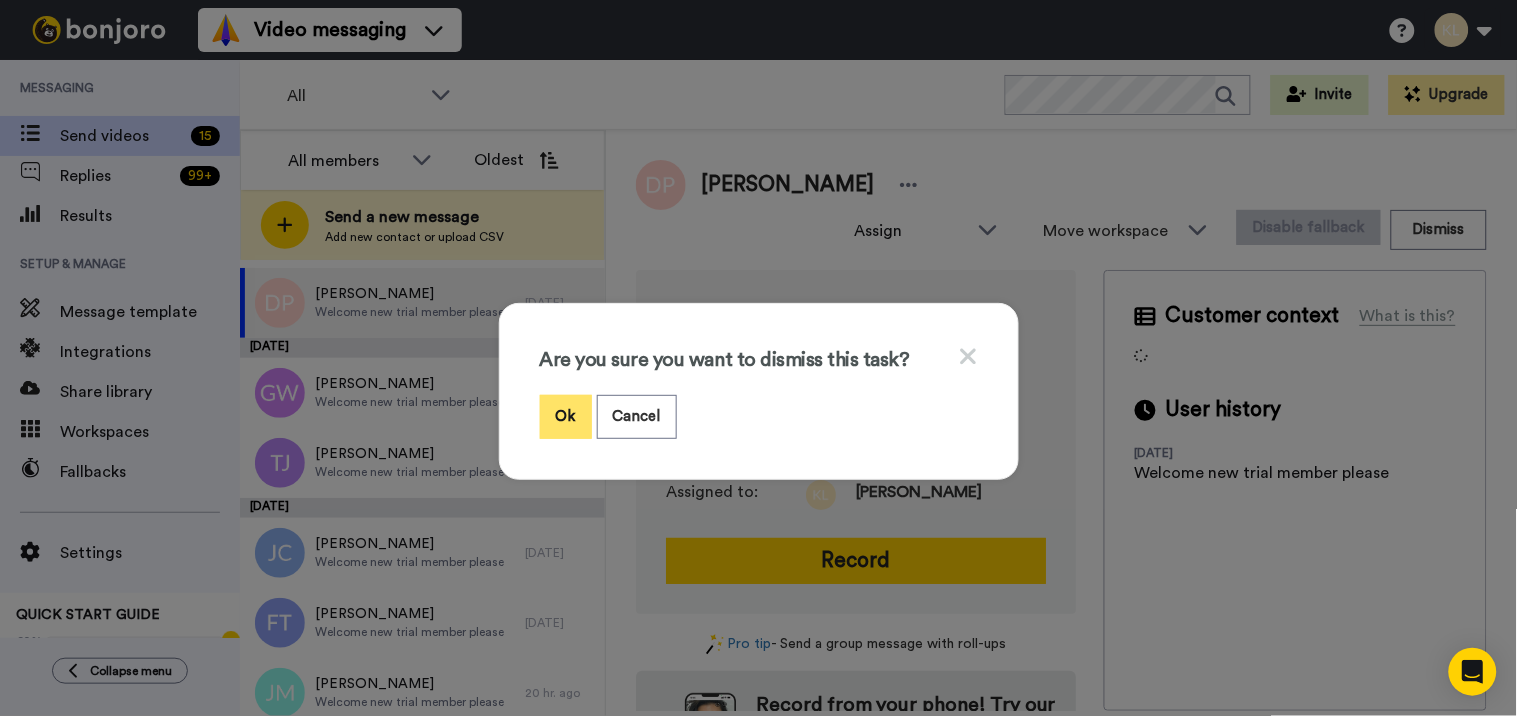 click on "Ok" at bounding box center (566, 416) 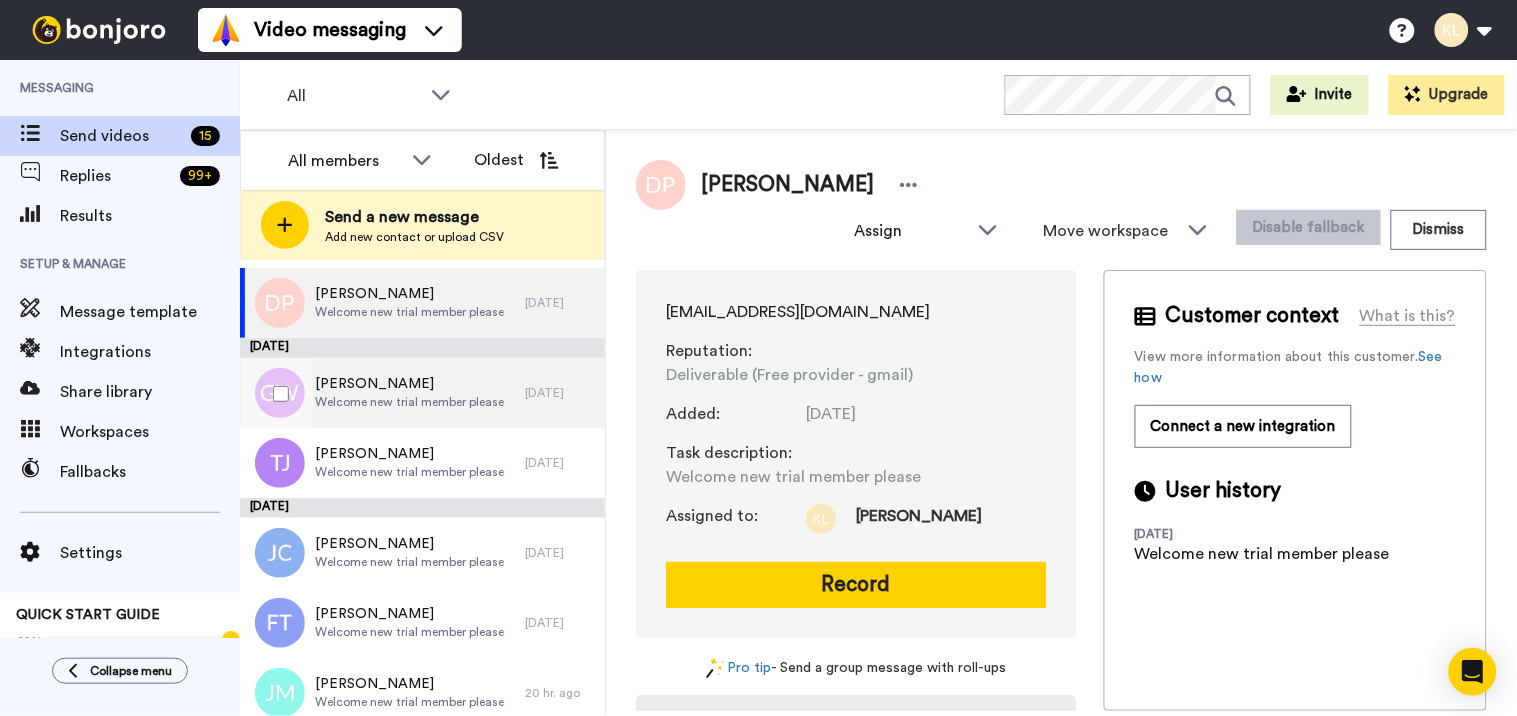 scroll, scrollTop: 0, scrollLeft: 0, axis: both 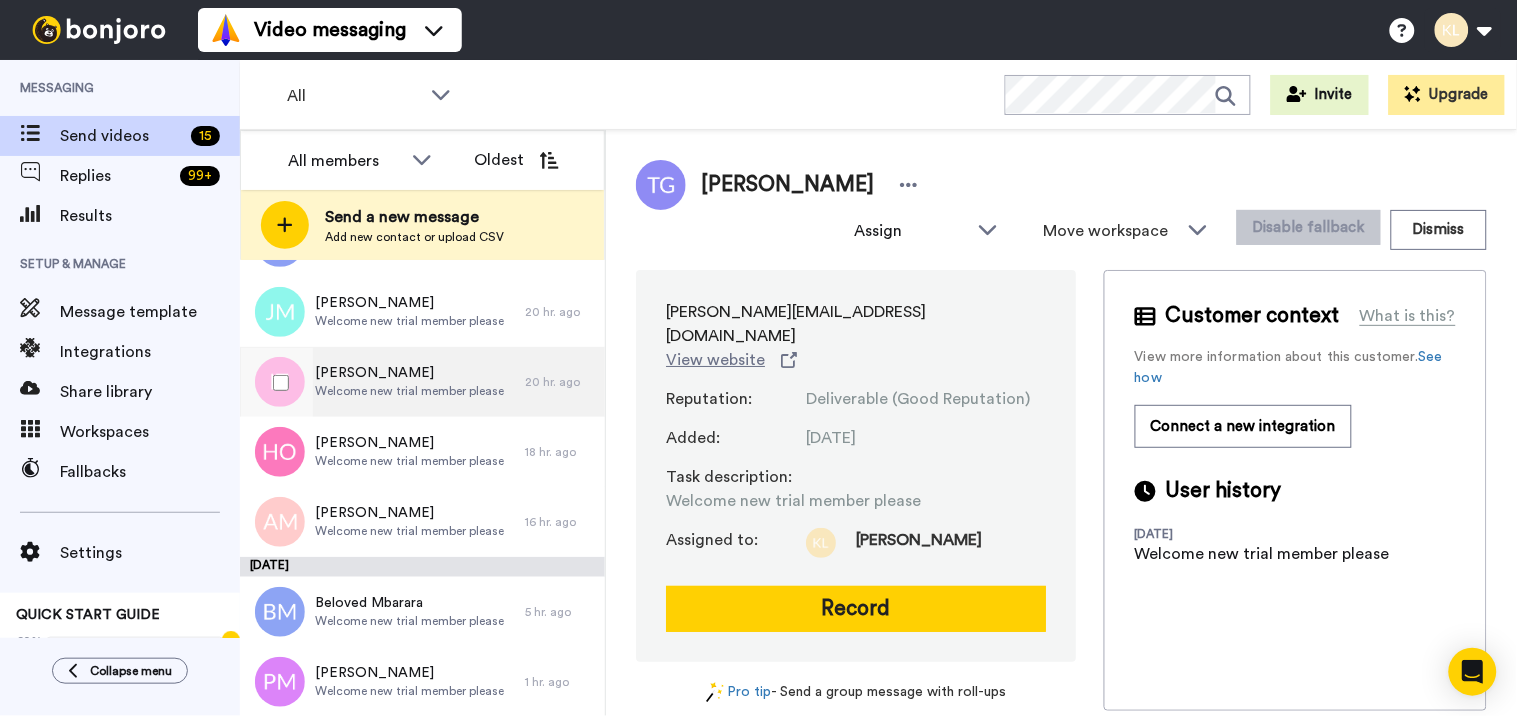drag, startPoint x: 458, startPoint y: 402, endPoint x: 452, endPoint y: 367, distance: 35.510563 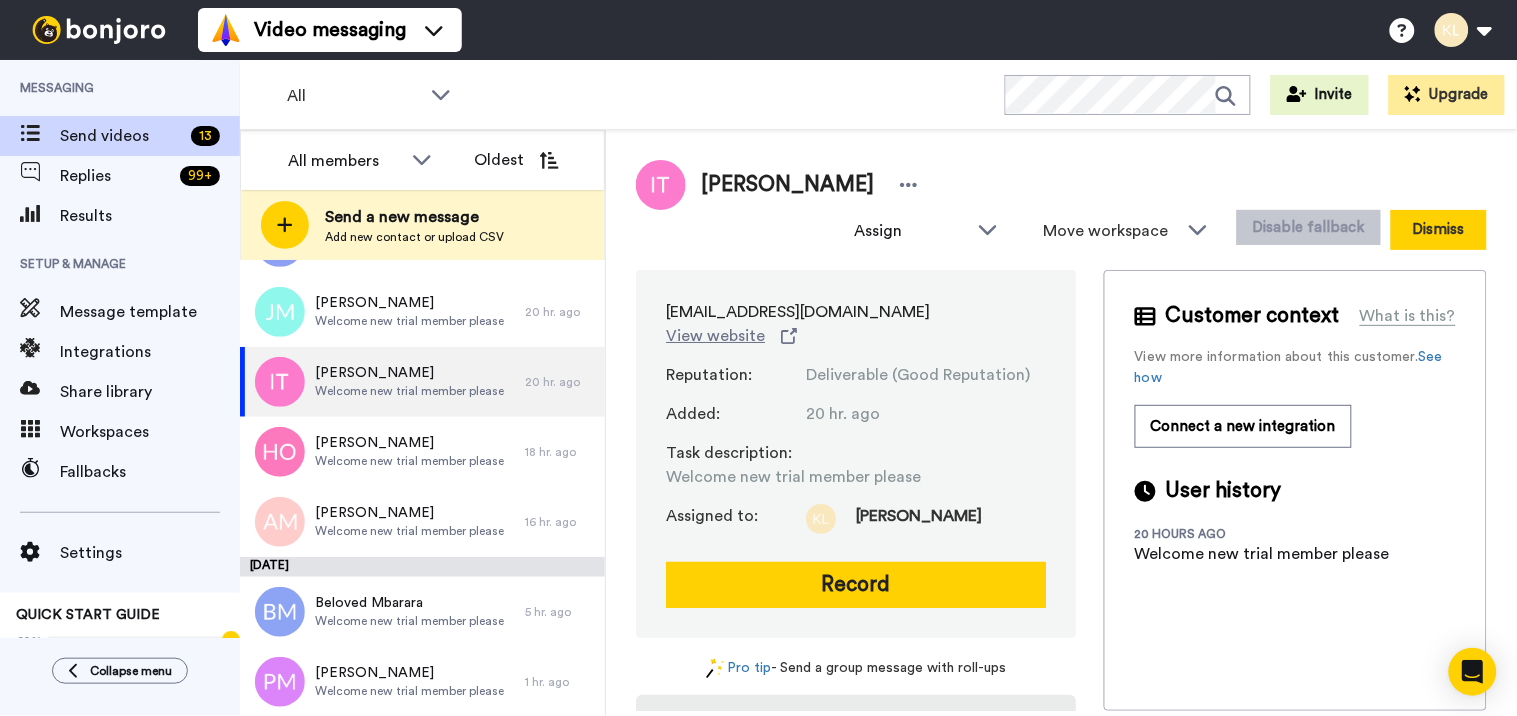 click on "Dismiss" at bounding box center [1439, 230] 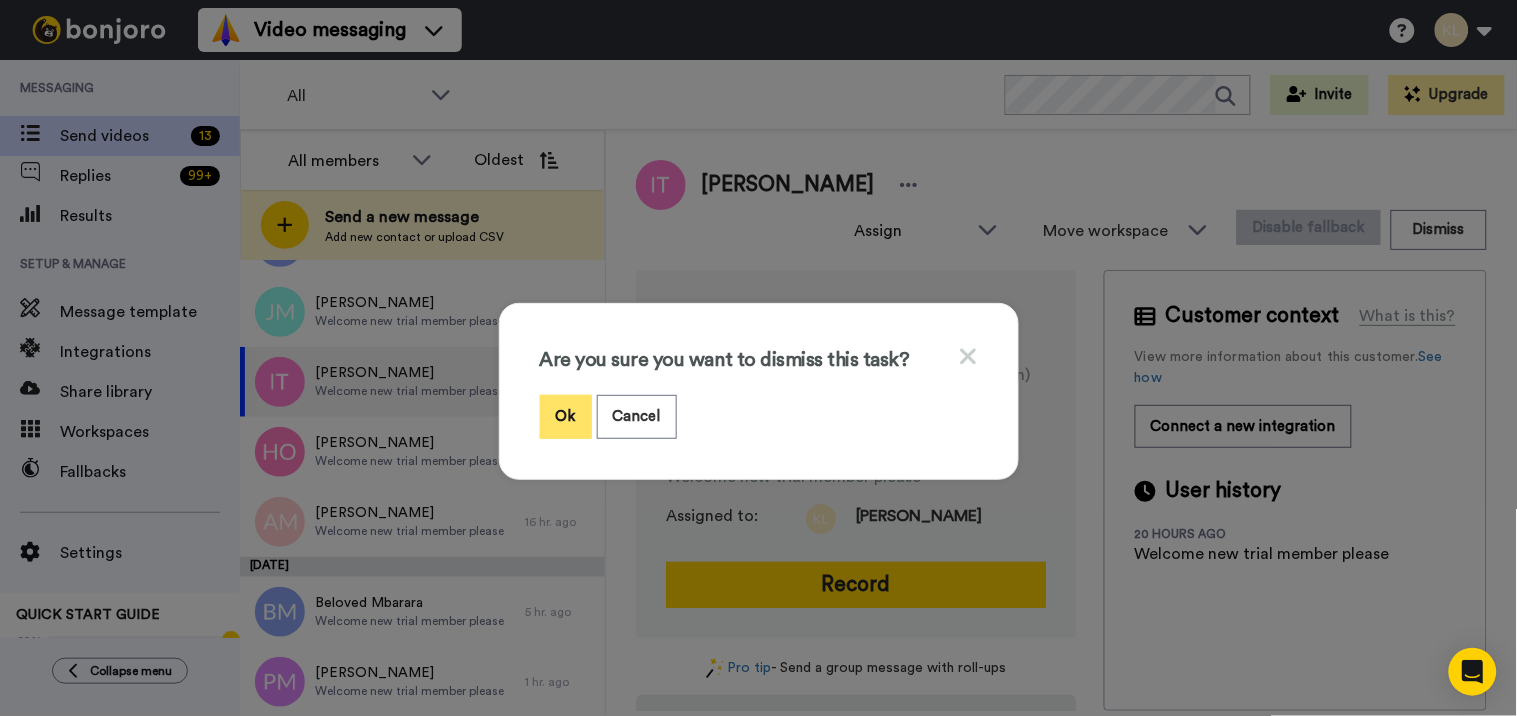 click on "Ok" at bounding box center (566, 416) 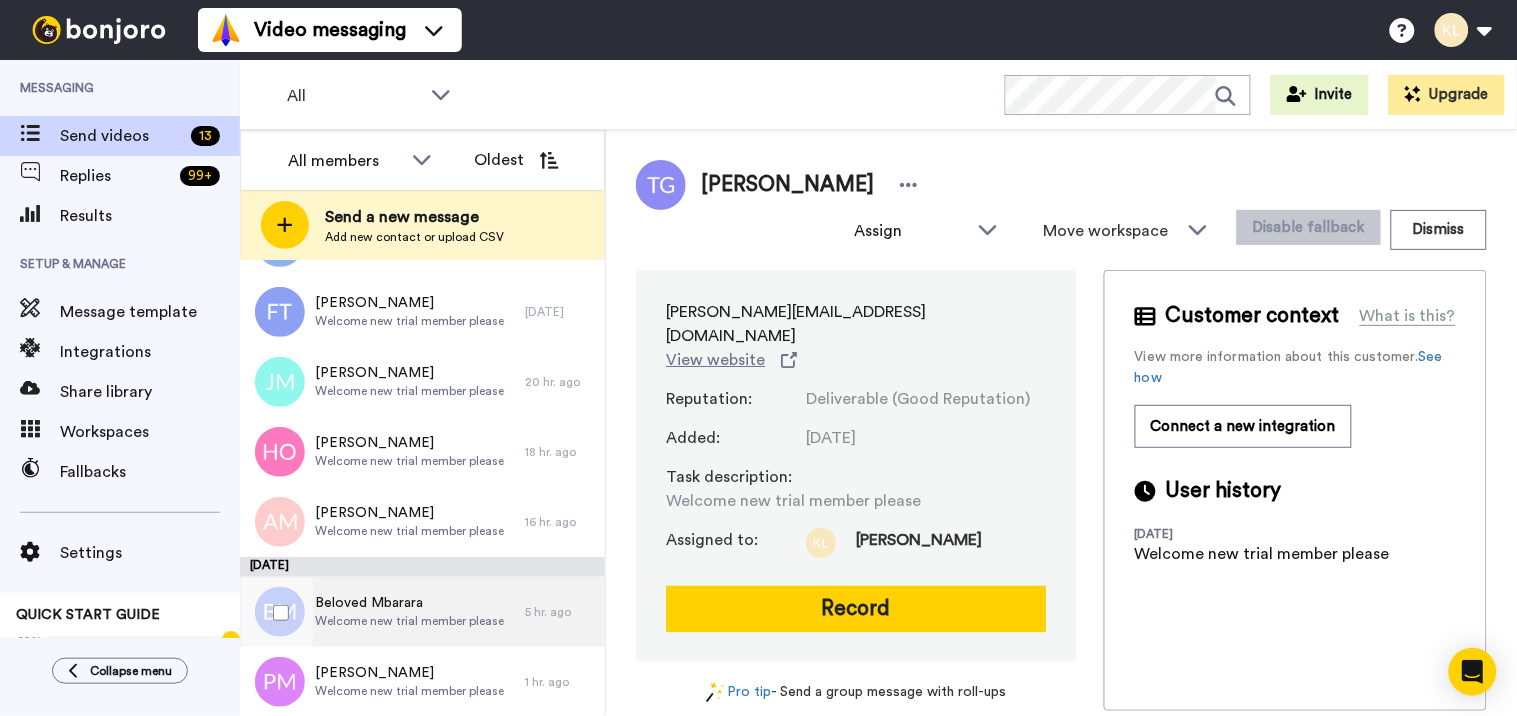 scroll, scrollTop: 0, scrollLeft: 0, axis: both 